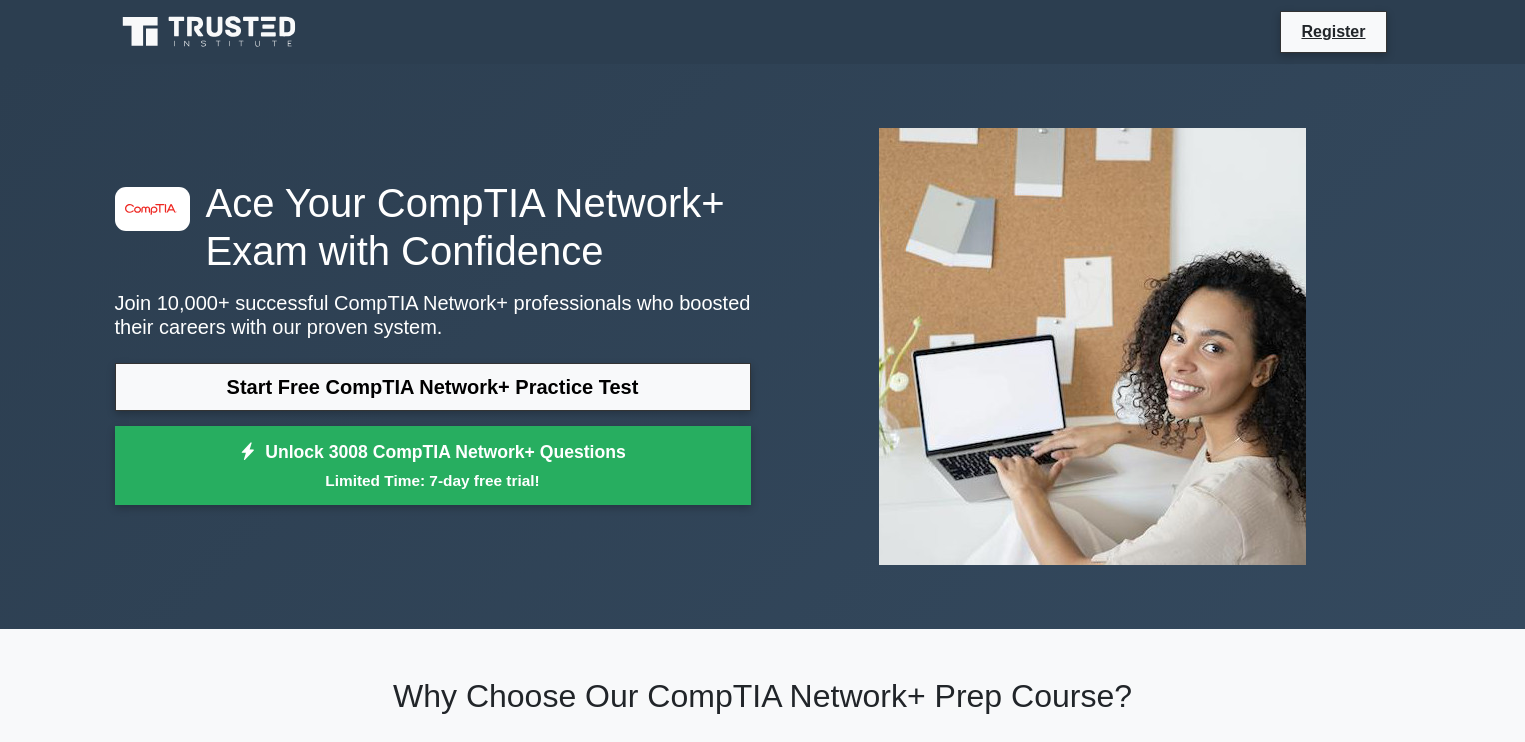 scroll, scrollTop: 1558, scrollLeft: 0, axis: vertical 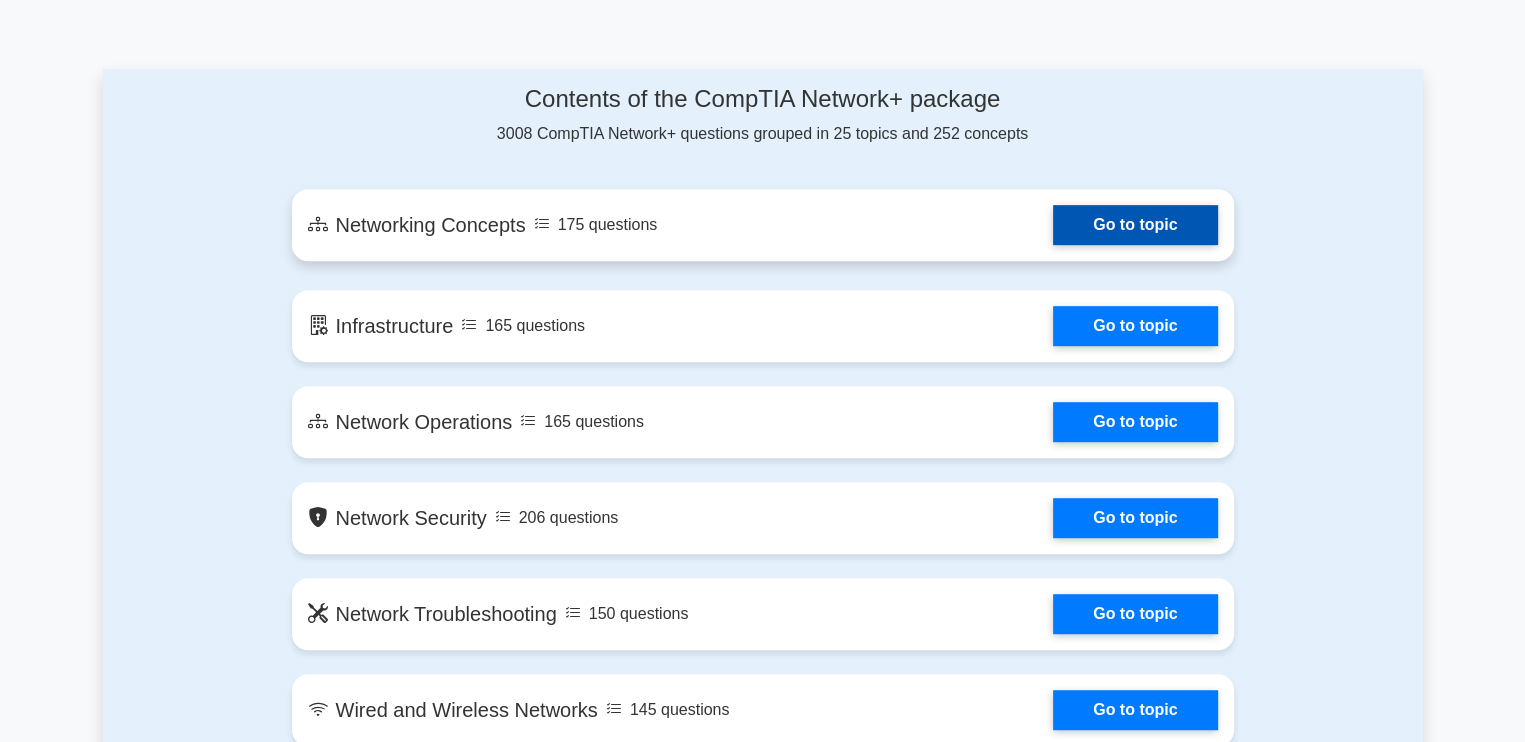 click on "Go to topic" at bounding box center (1135, 225) 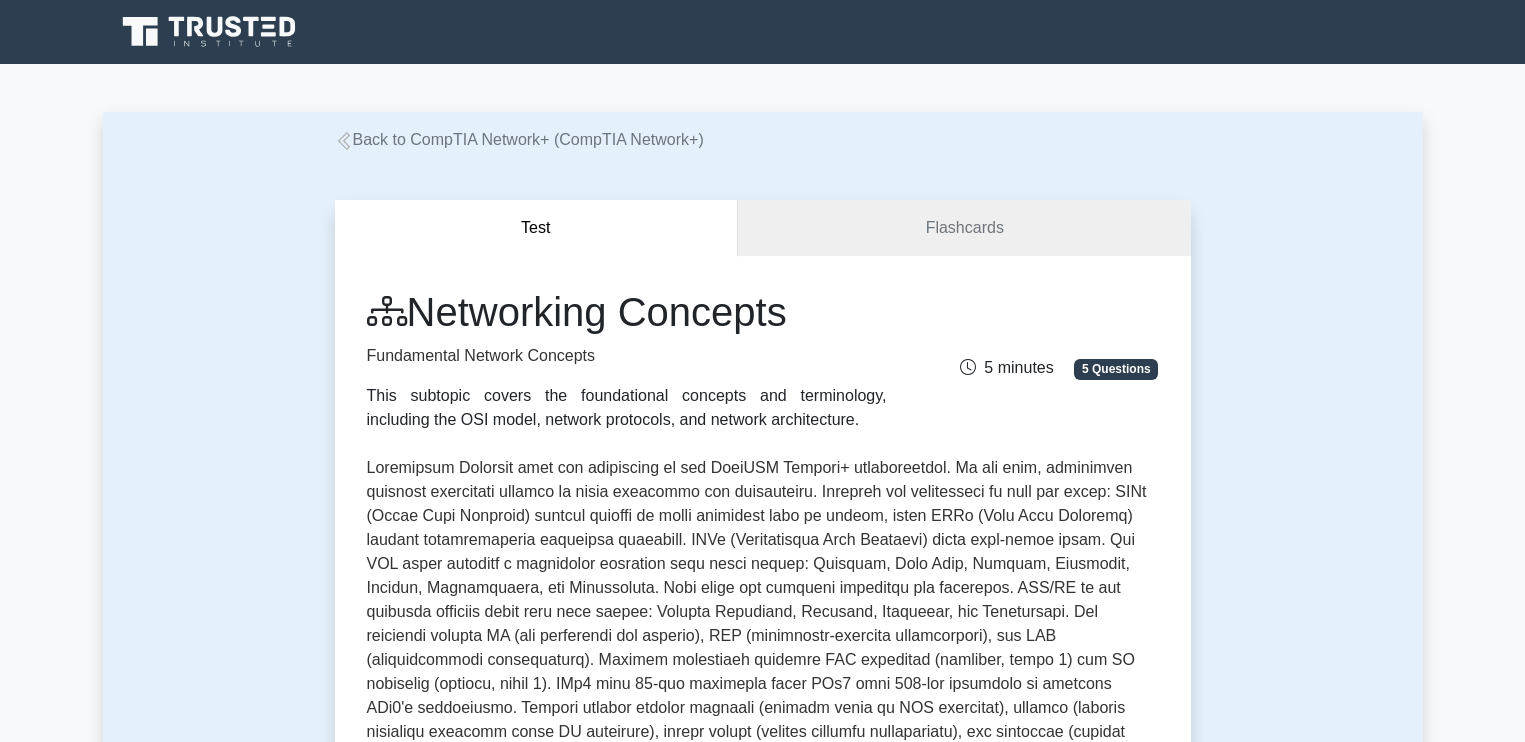 scroll, scrollTop: 634, scrollLeft: 0, axis: vertical 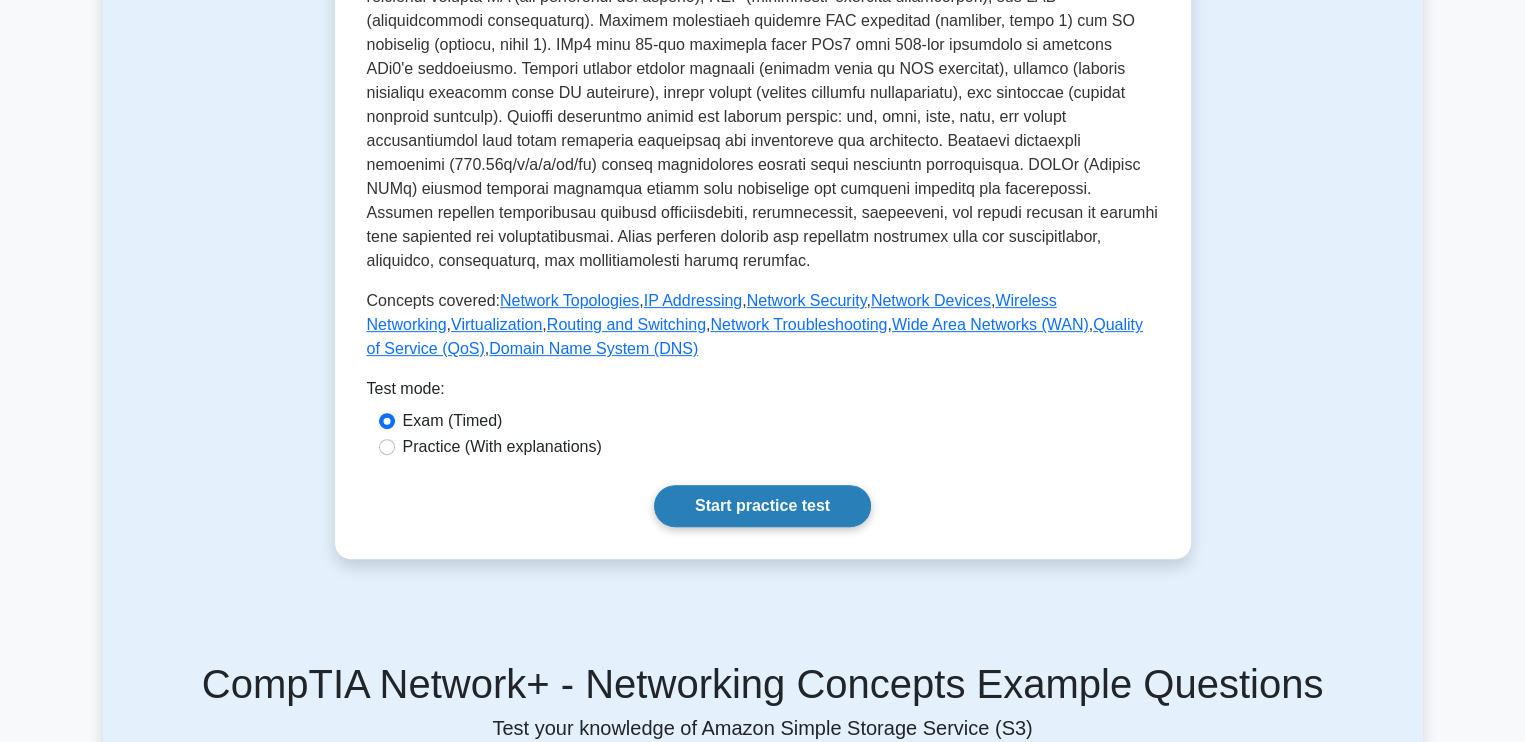 click on "Start practice test" at bounding box center [762, 506] 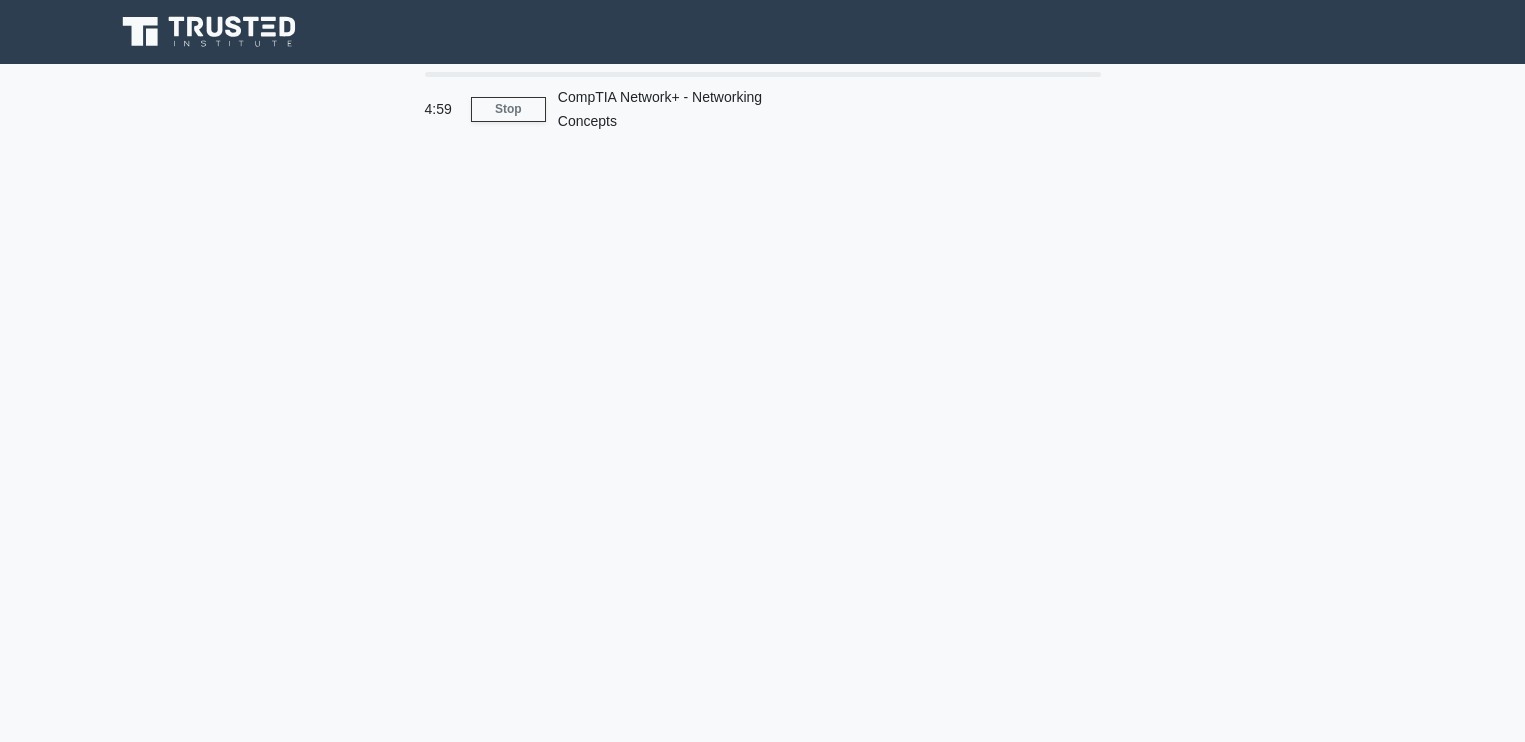 scroll, scrollTop: 0, scrollLeft: 0, axis: both 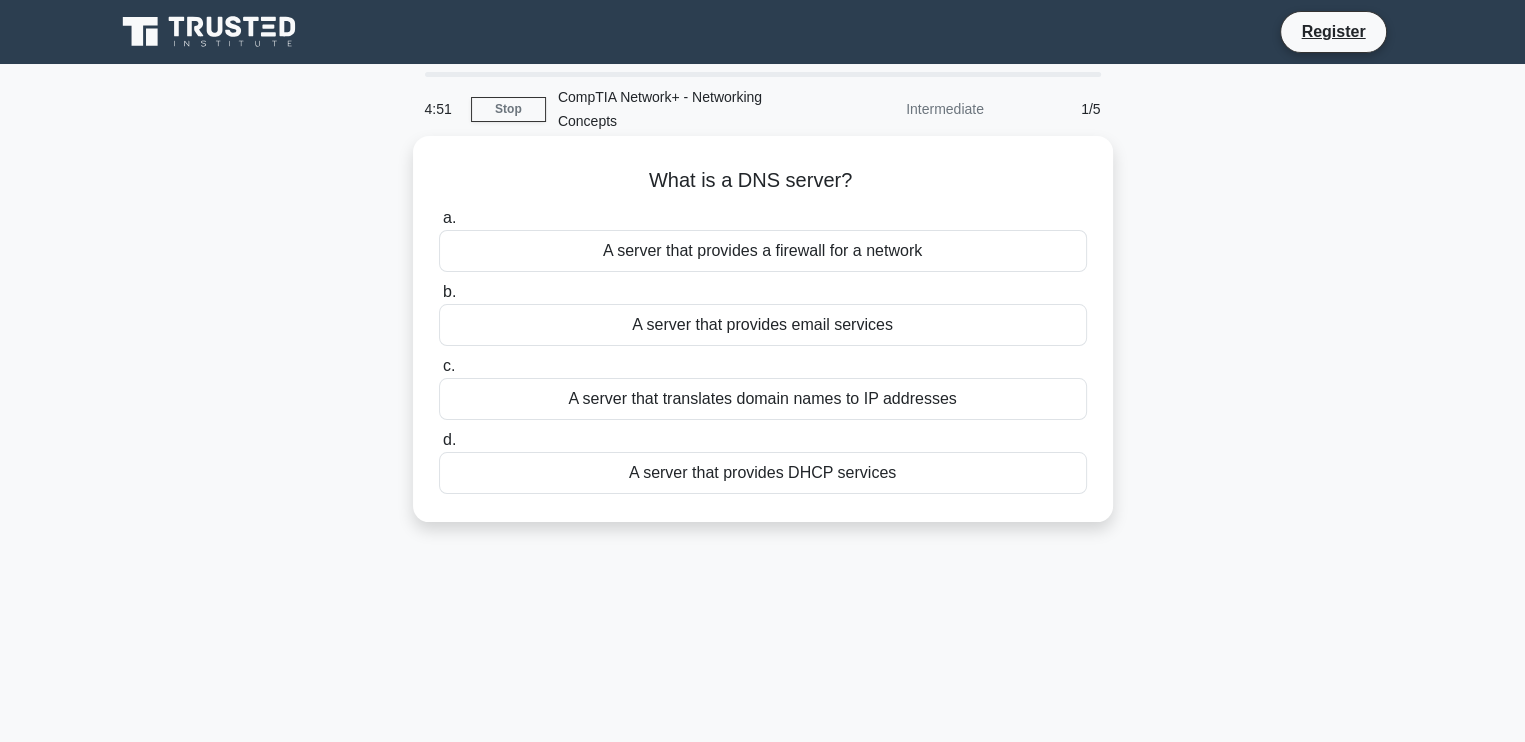 click on "A server that translates domain names to IP addresses" at bounding box center [763, 399] 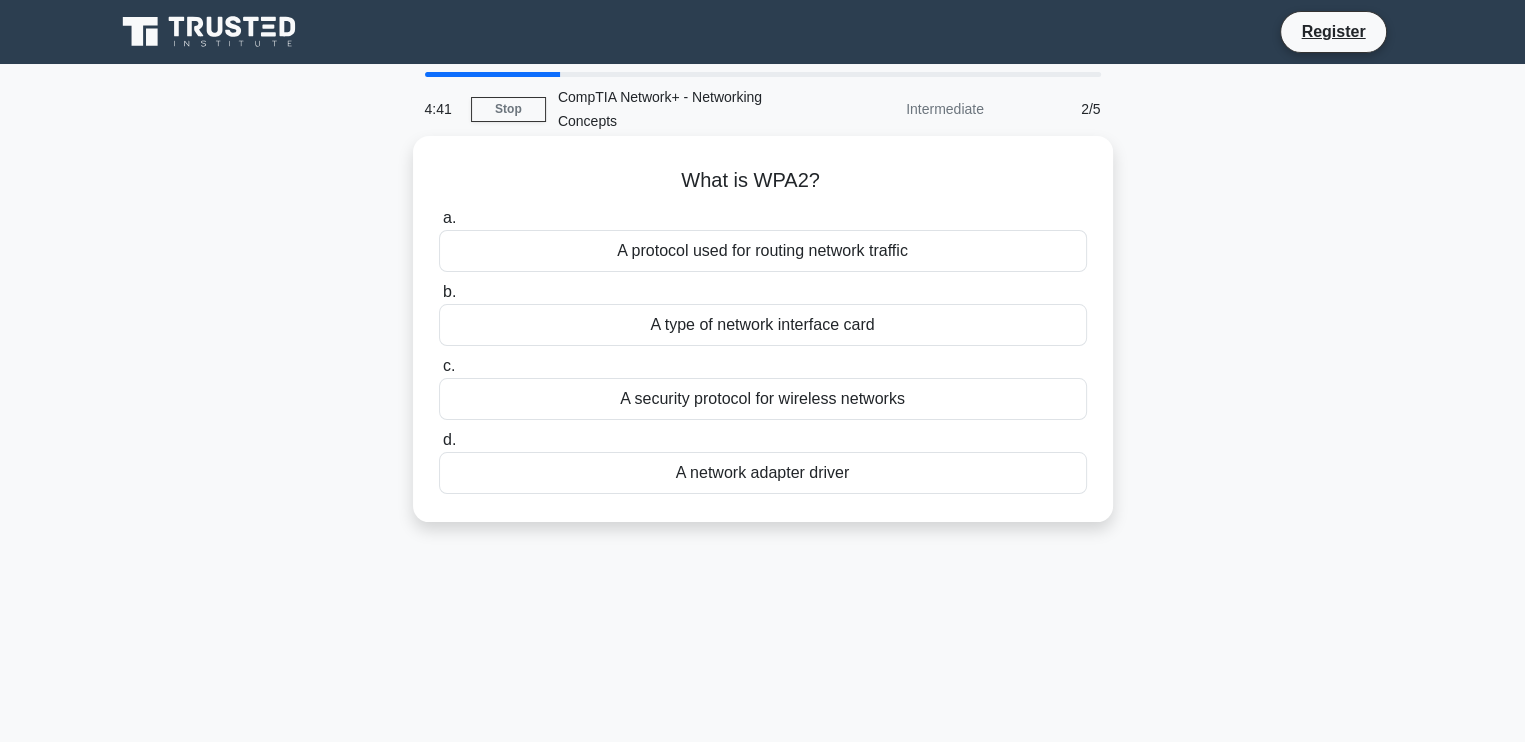 click on "A security protocol for wireless networks" at bounding box center [763, 399] 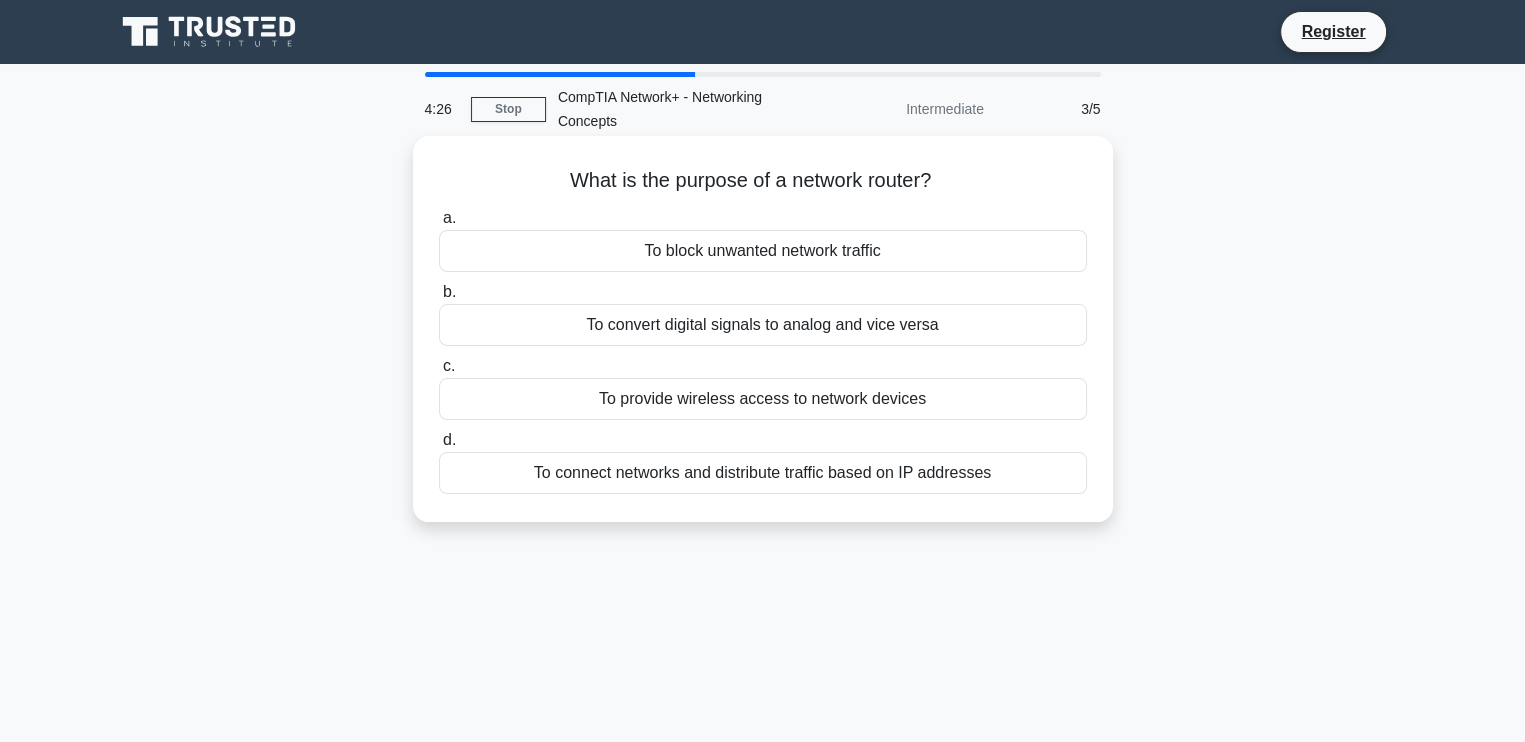 click on "To connect networks and distribute traffic based on IP addresses" at bounding box center (763, 473) 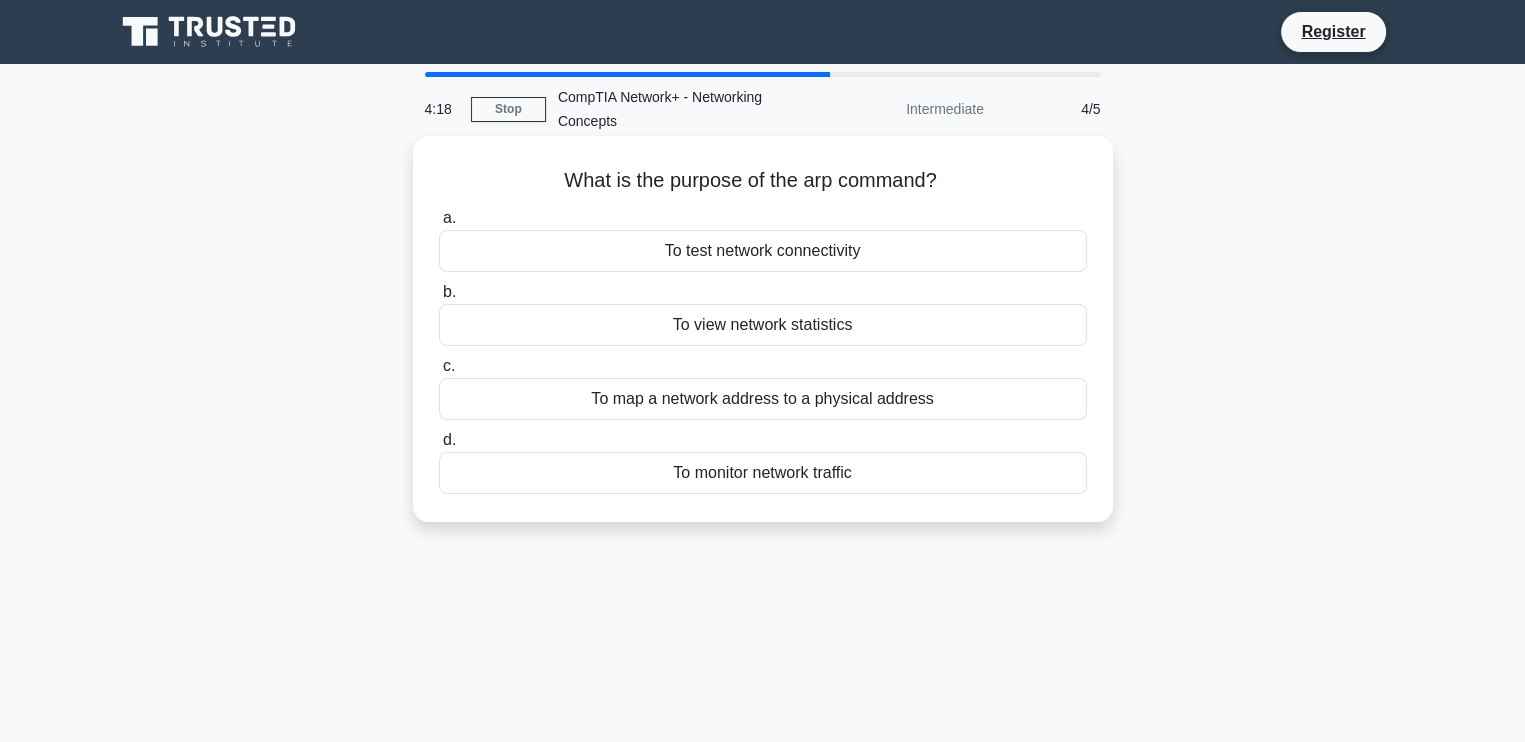 click on "To map a network address to a physical address" at bounding box center (763, 399) 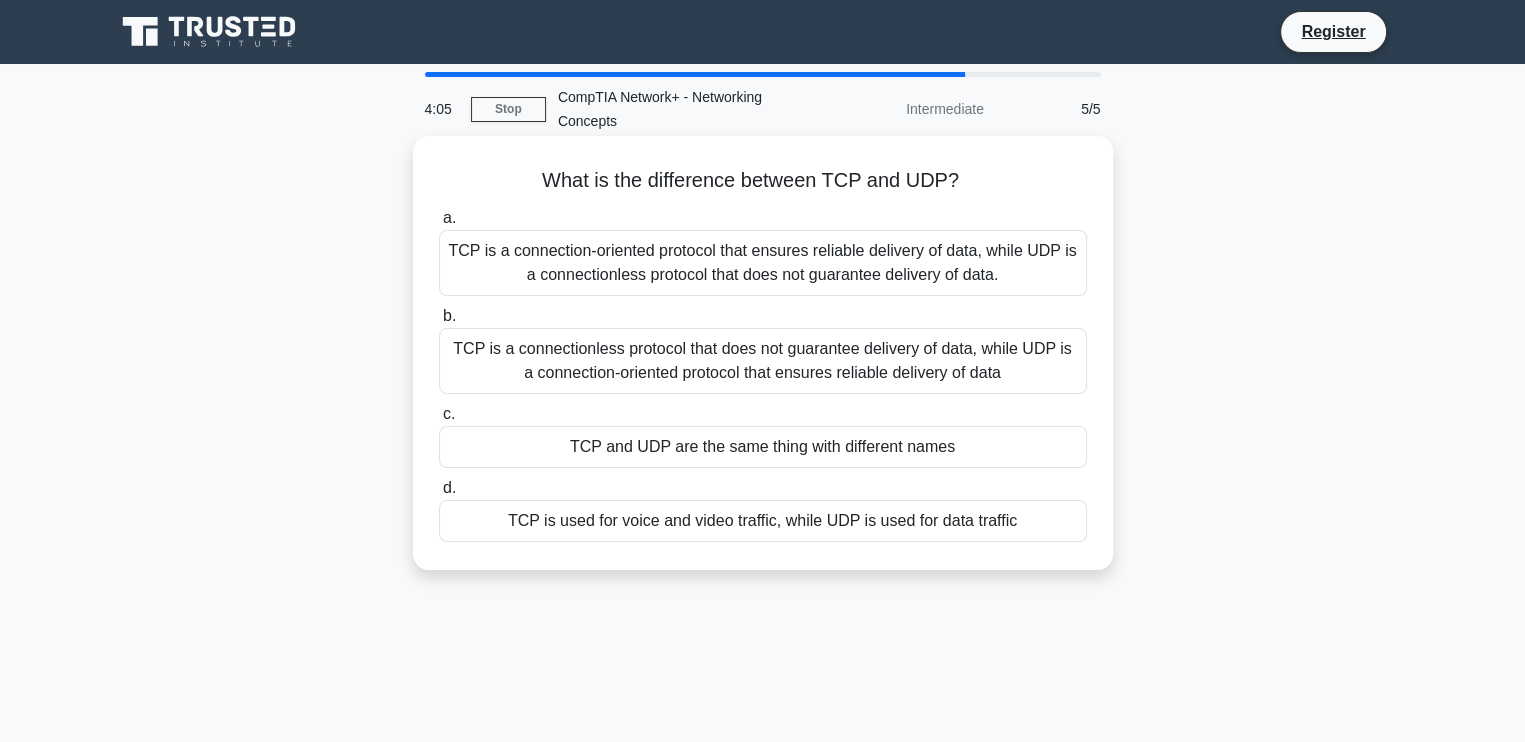 click on "TCP is a connection-oriented protocol that ensures reliable delivery of data, while UDP is a connectionless protocol that does not guarantee delivery of data." at bounding box center (763, 263) 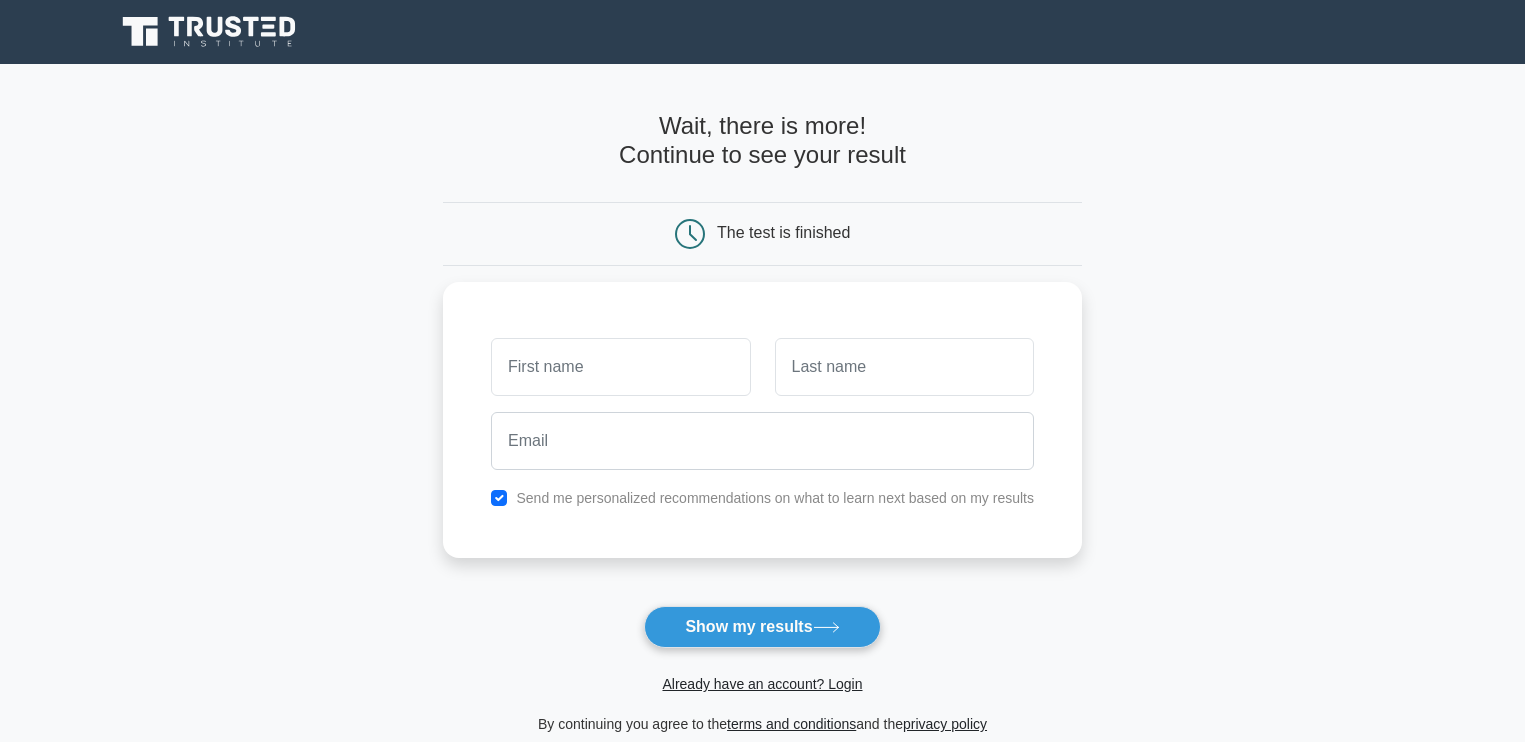 scroll, scrollTop: 0, scrollLeft: 0, axis: both 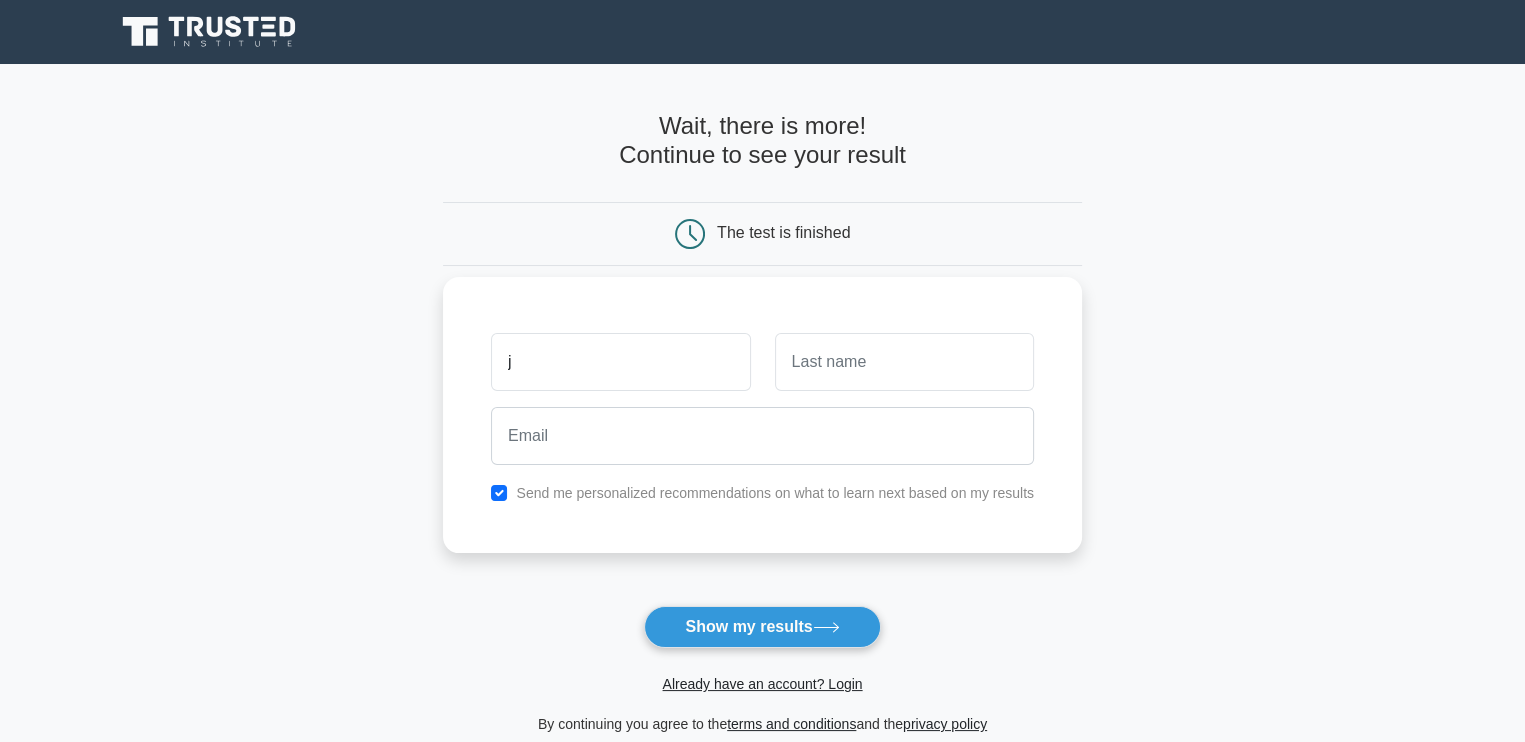 type on "j" 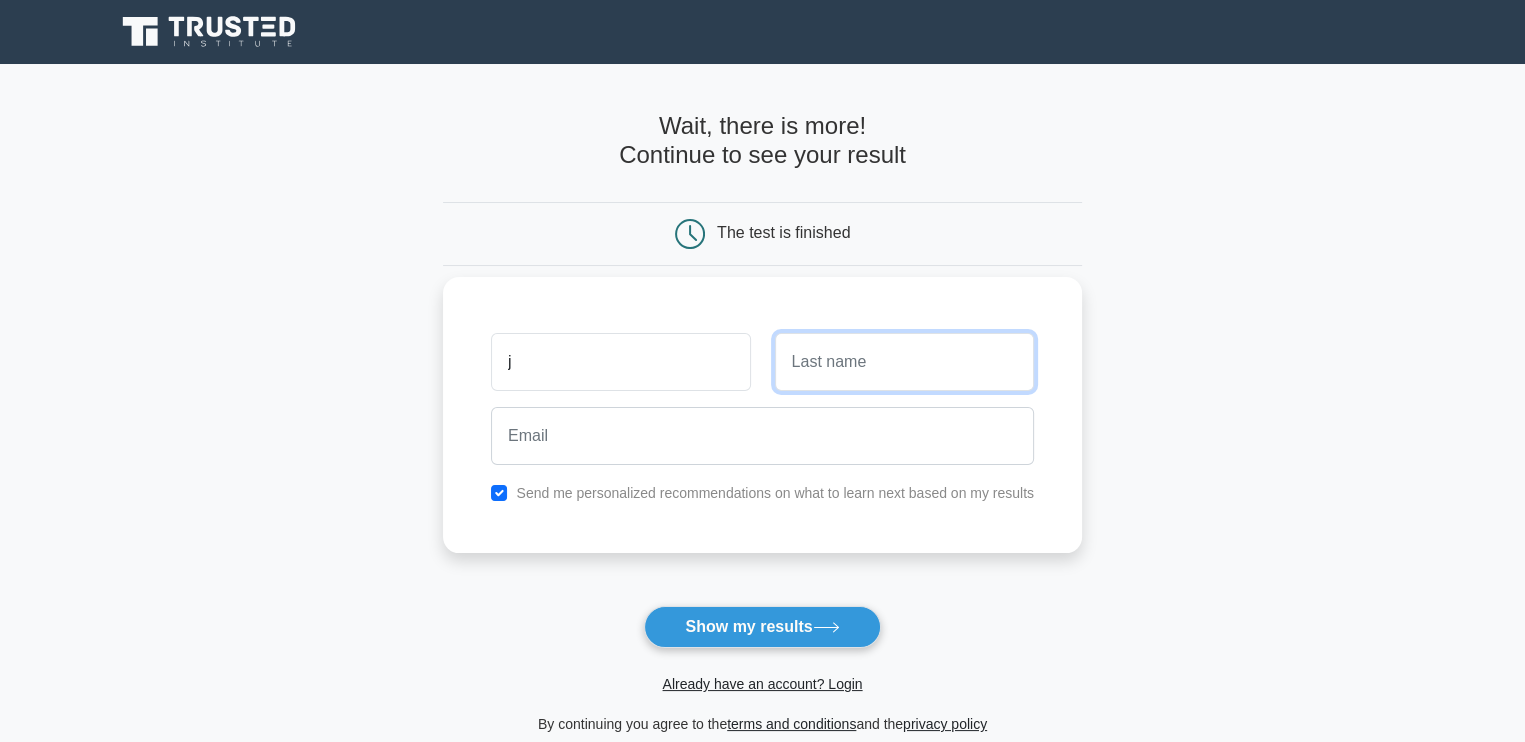 click at bounding box center (904, 362) 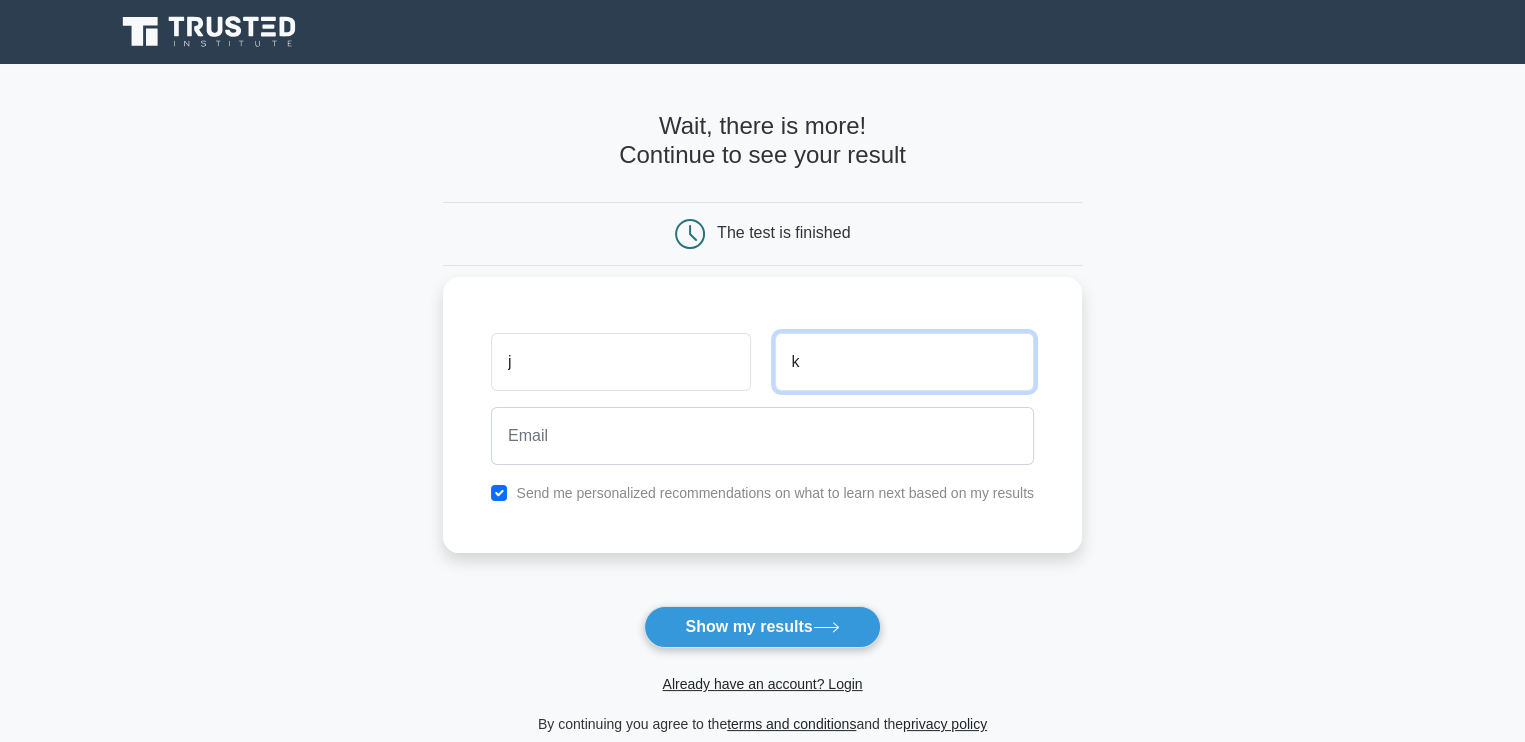 type on "k" 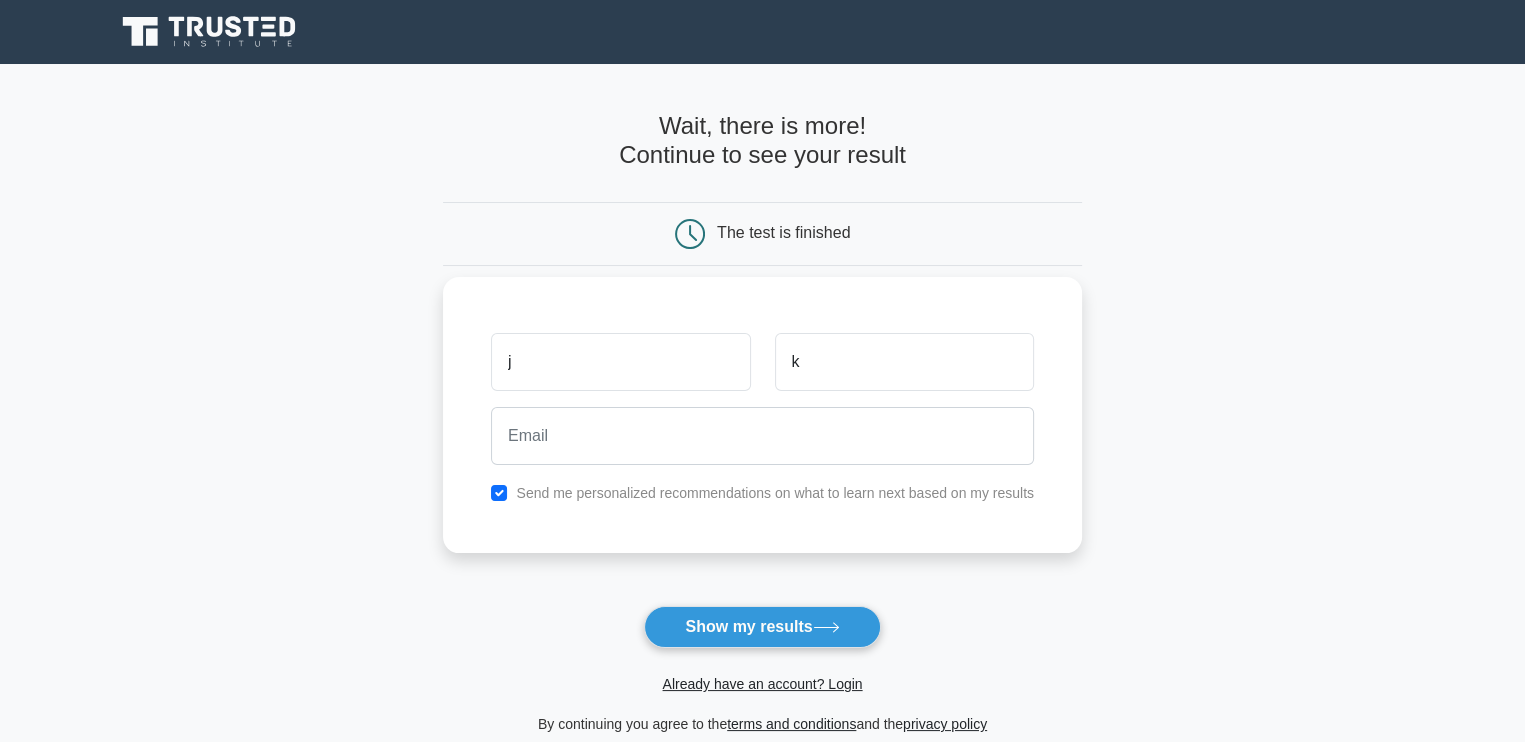 click on "Send me personalized recommendations on what to learn next based on my results" at bounding box center (775, 493) 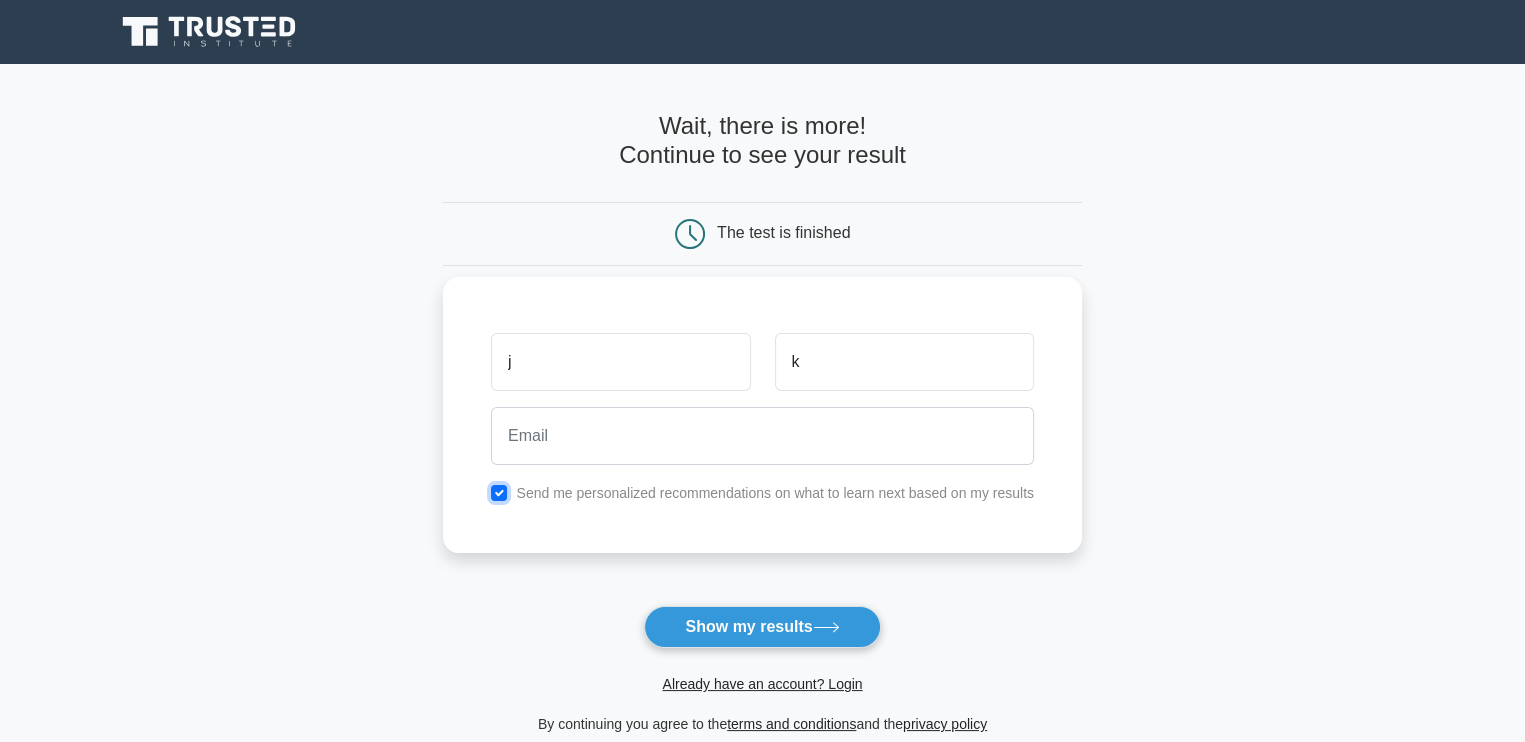 click at bounding box center (499, 493) 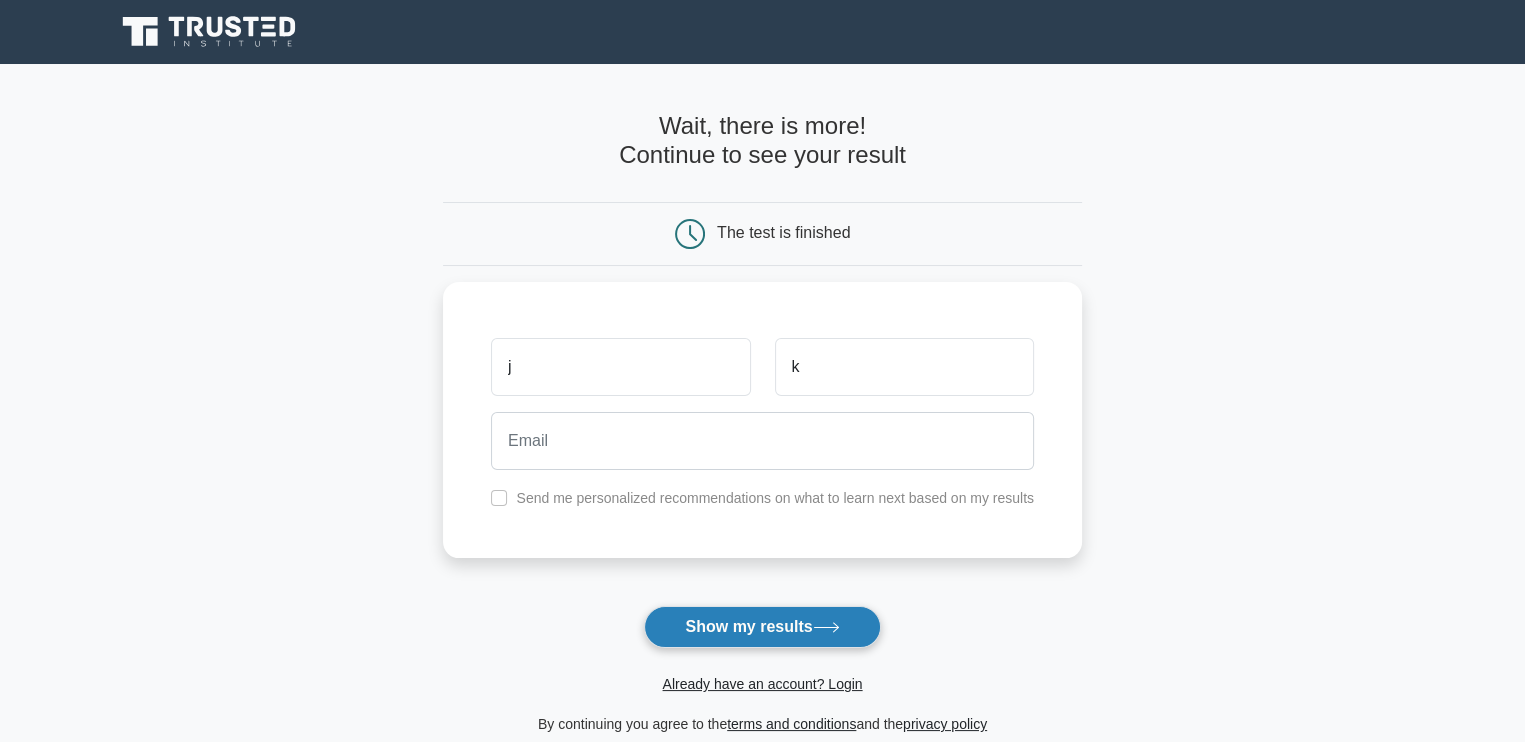 click on "Show my results" at bounding box center (762, 627) 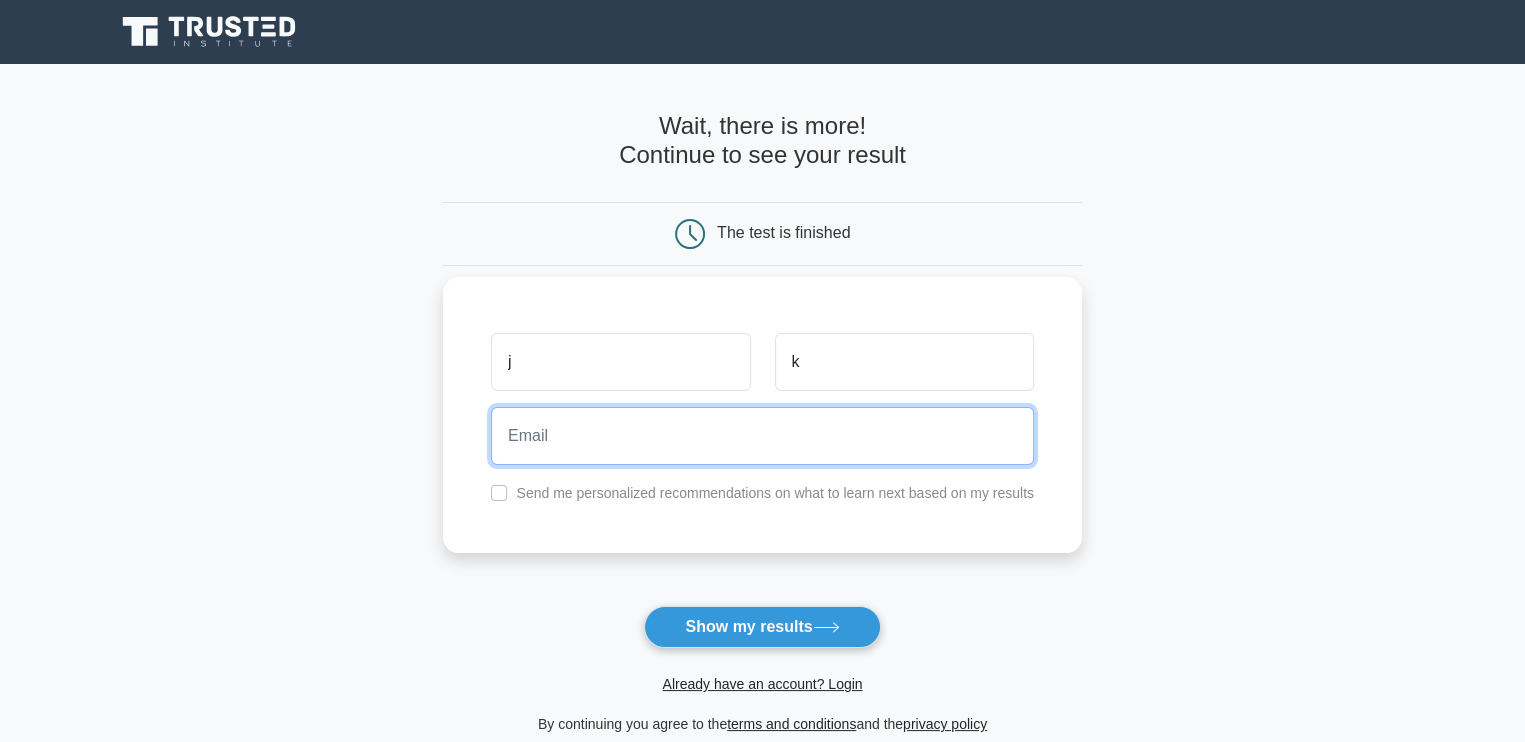 click at bounding box center [762, 436] 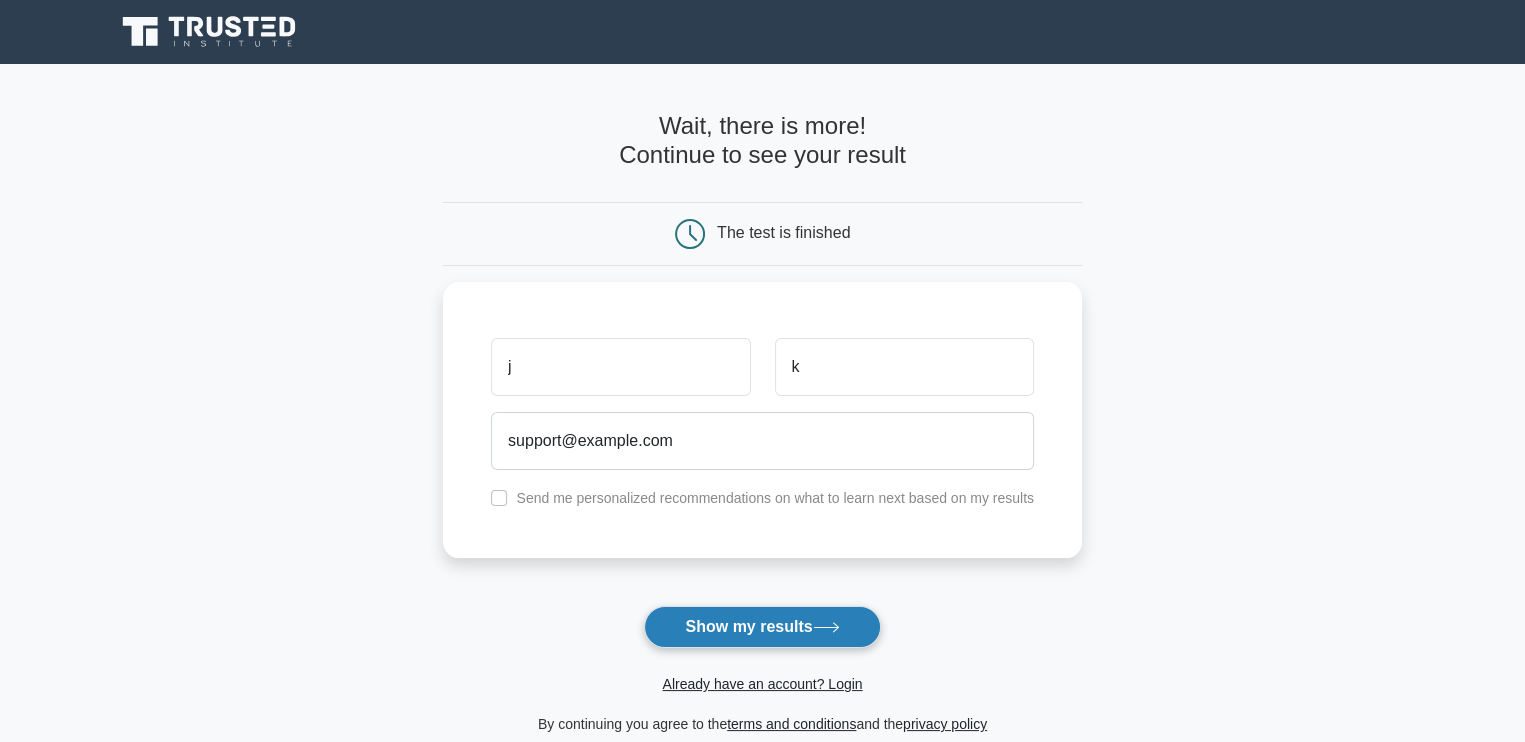 click on "Show my results" at bounding box center [762, 627] 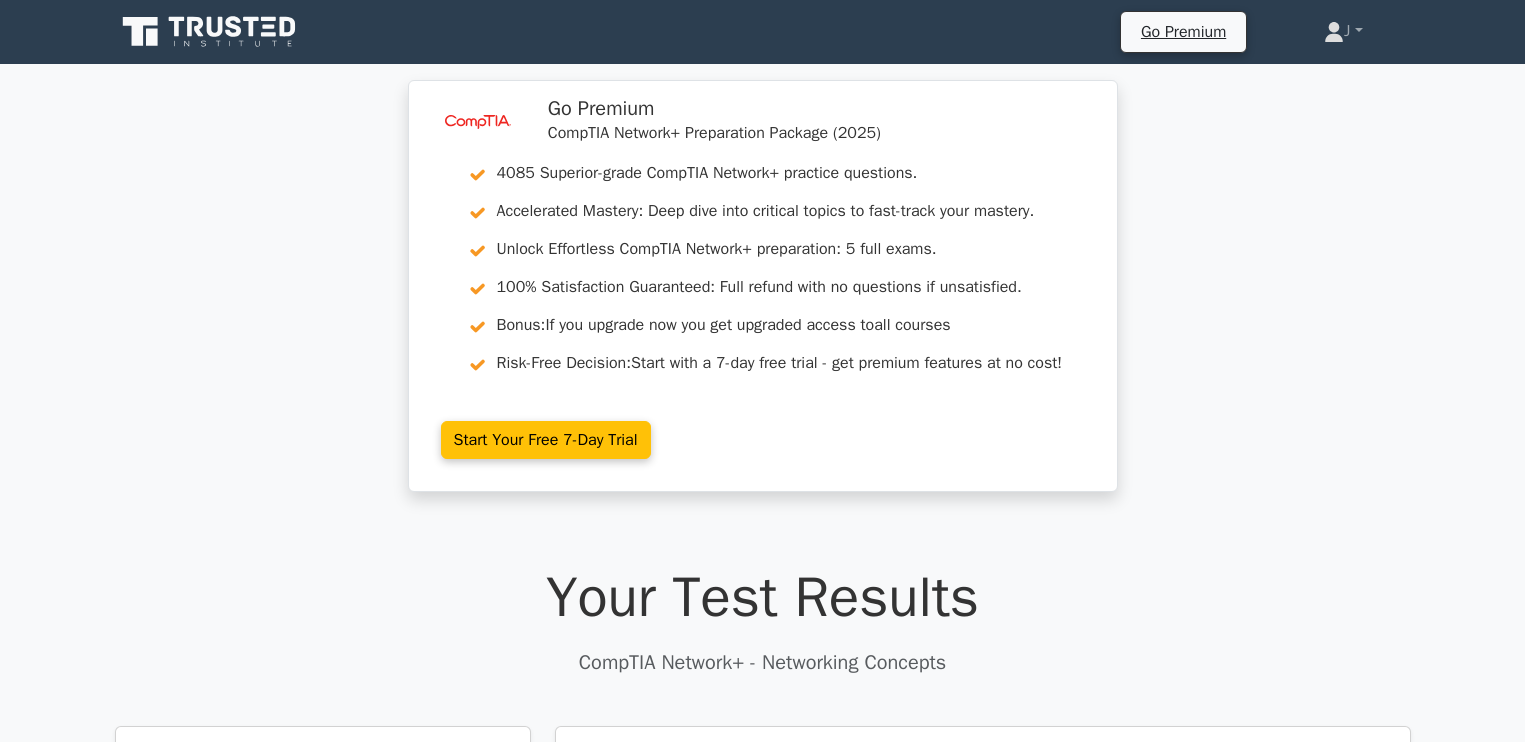 scroll, scrollTop: 0, scrollLeft: 0, axis: both 